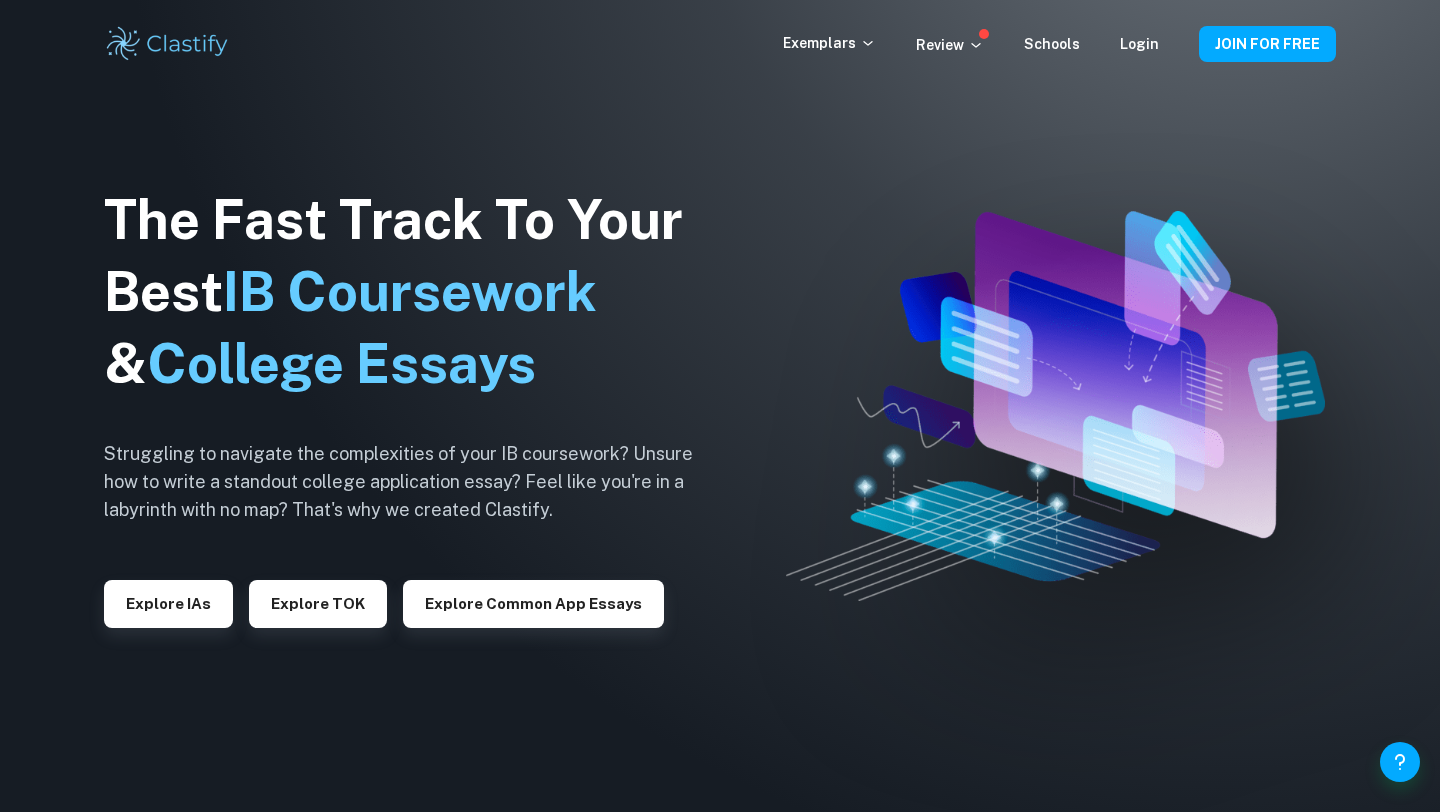 scroll, scrollTop: 0, scrollLeft: 0, axis: both 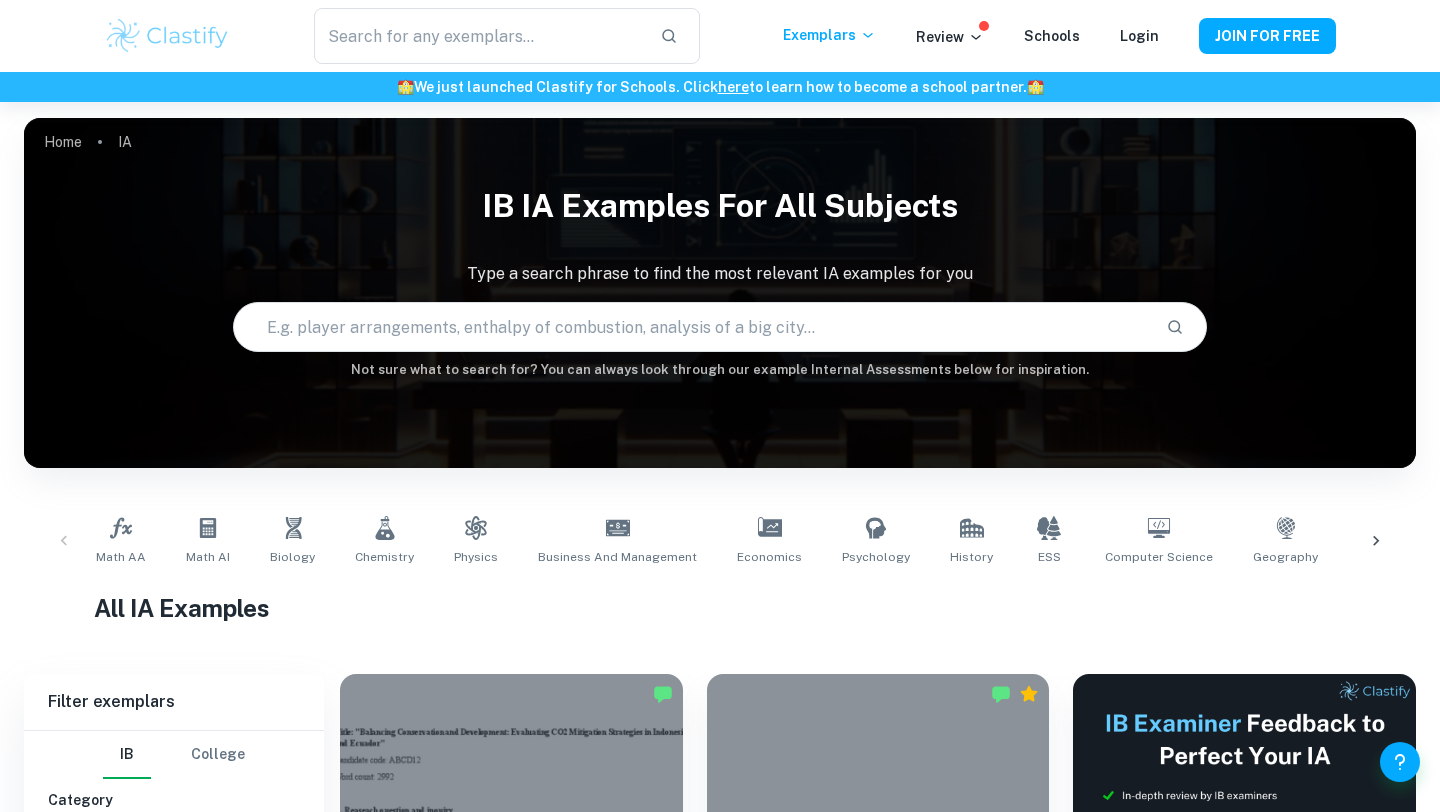 click at bounding box center (692, 327) 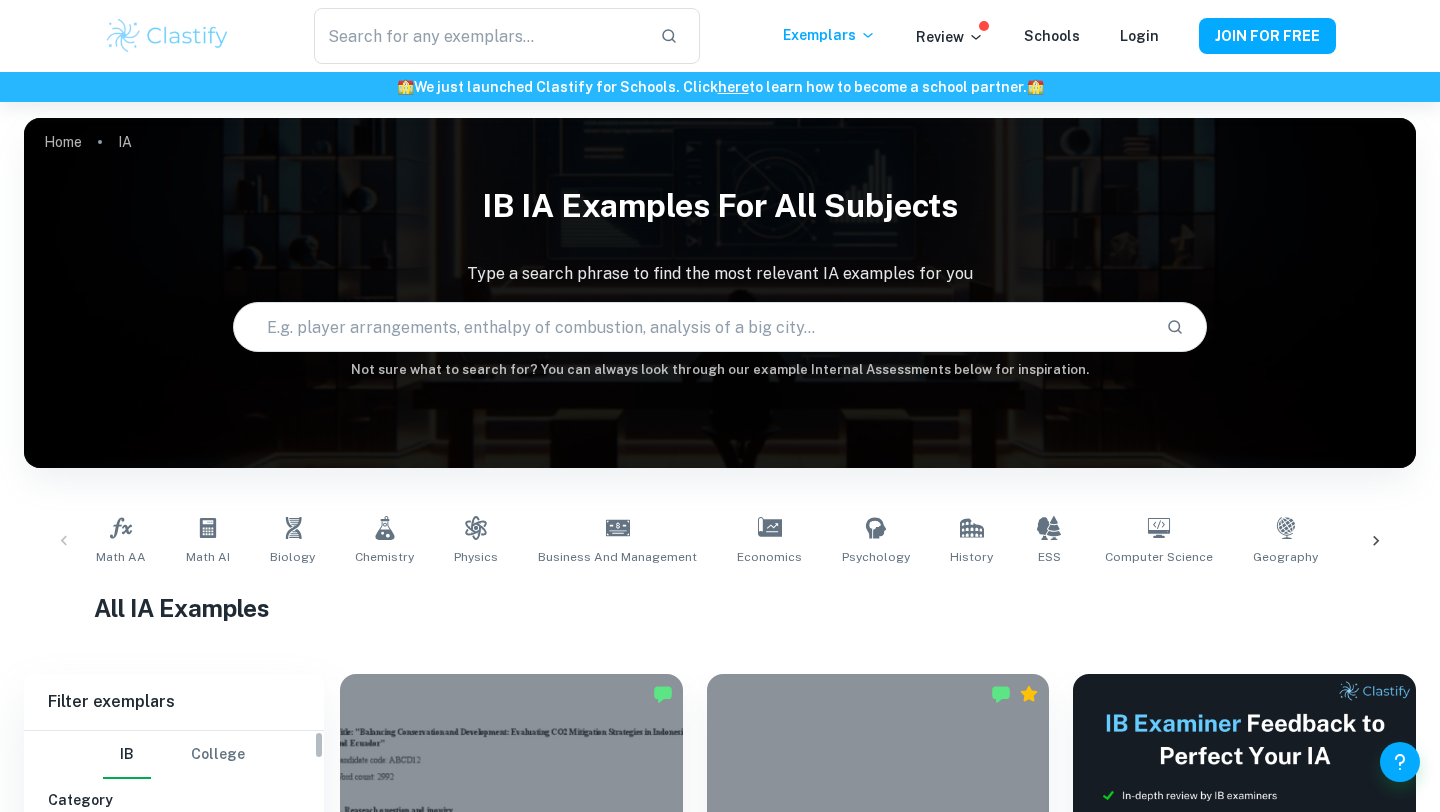 scroll, scrollTop: 302, scrollLeft: 0, axis: vertical 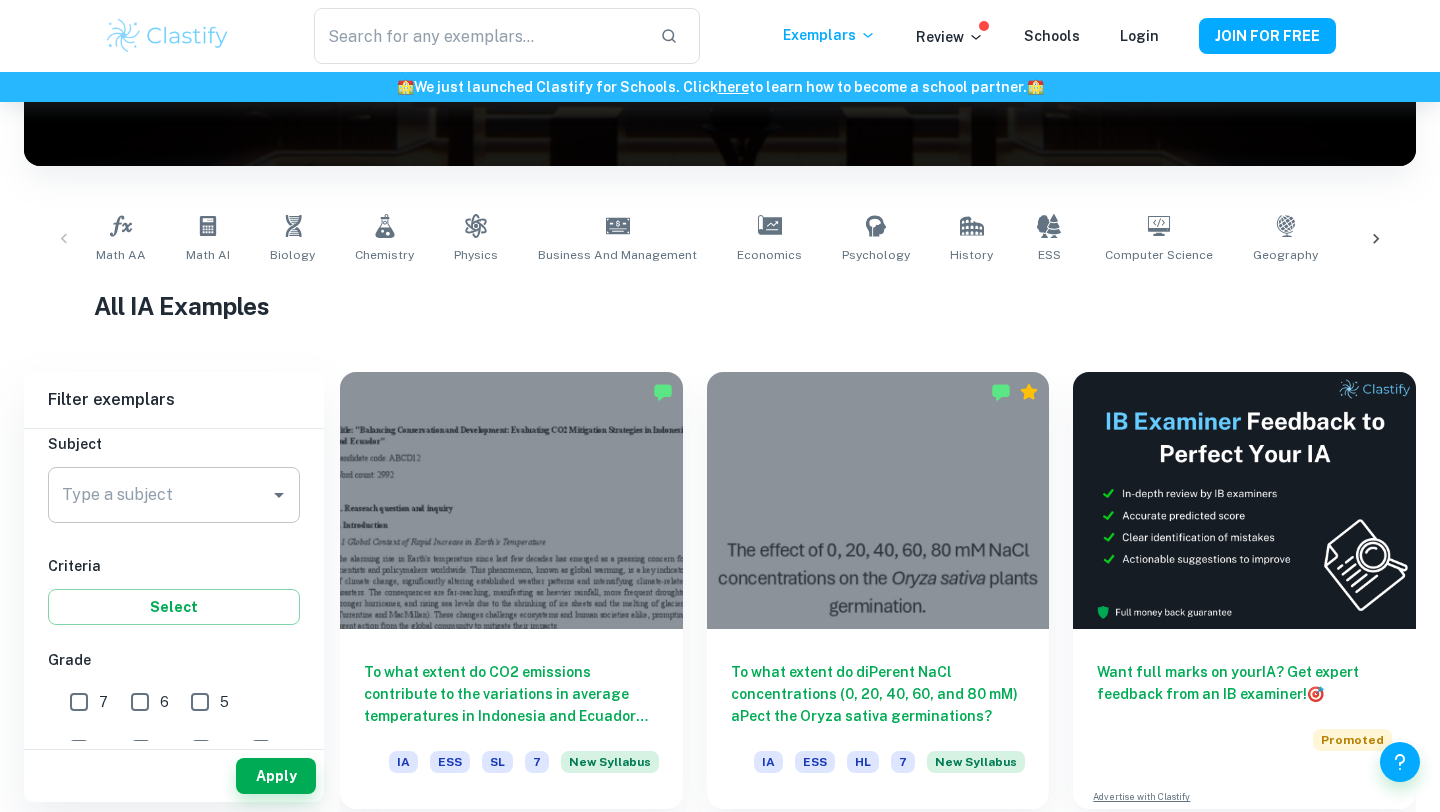 click on "Type a subject" at bounding box center (159, 495) 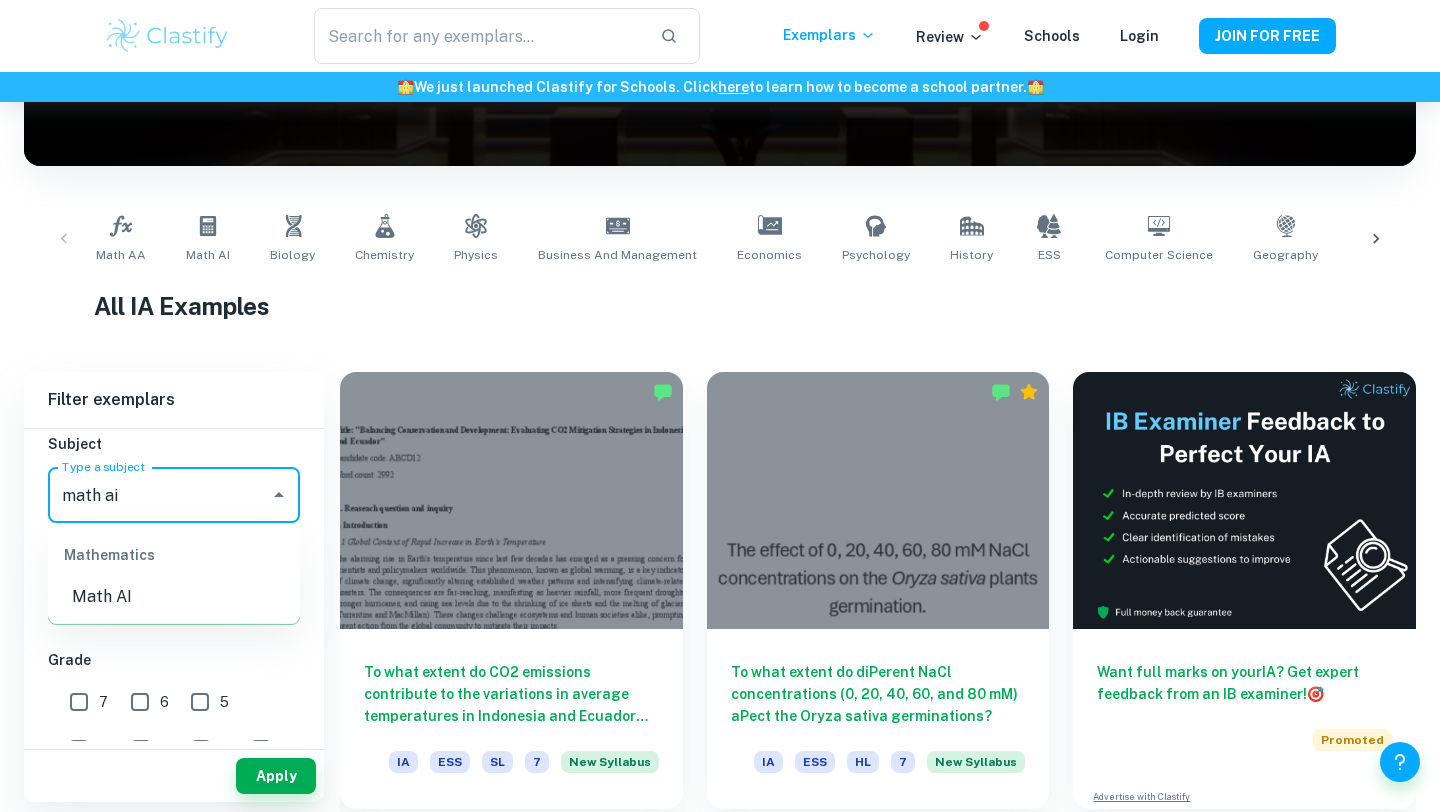 click on "Math AI" at bounding box center (174, 597) 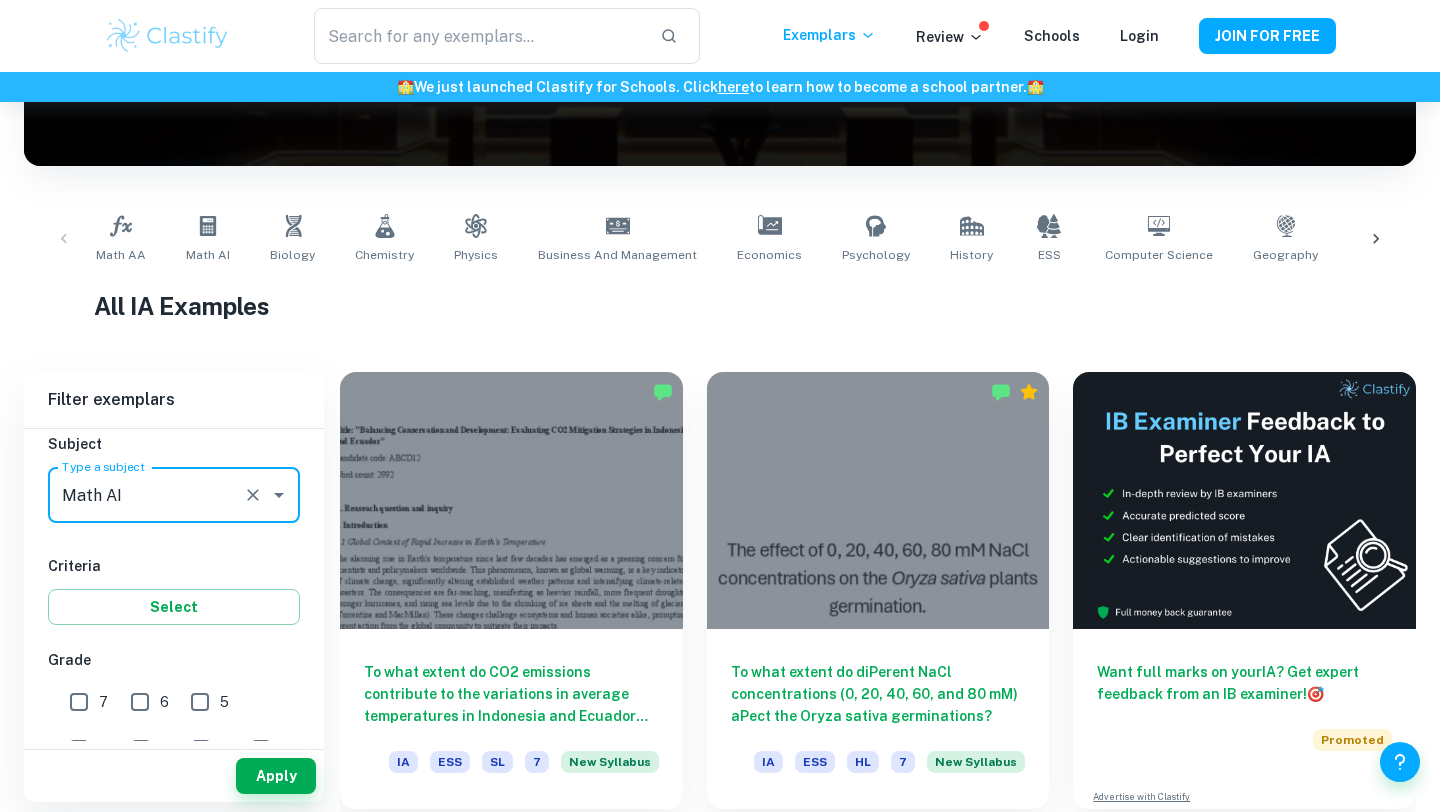 type on "Math AI" 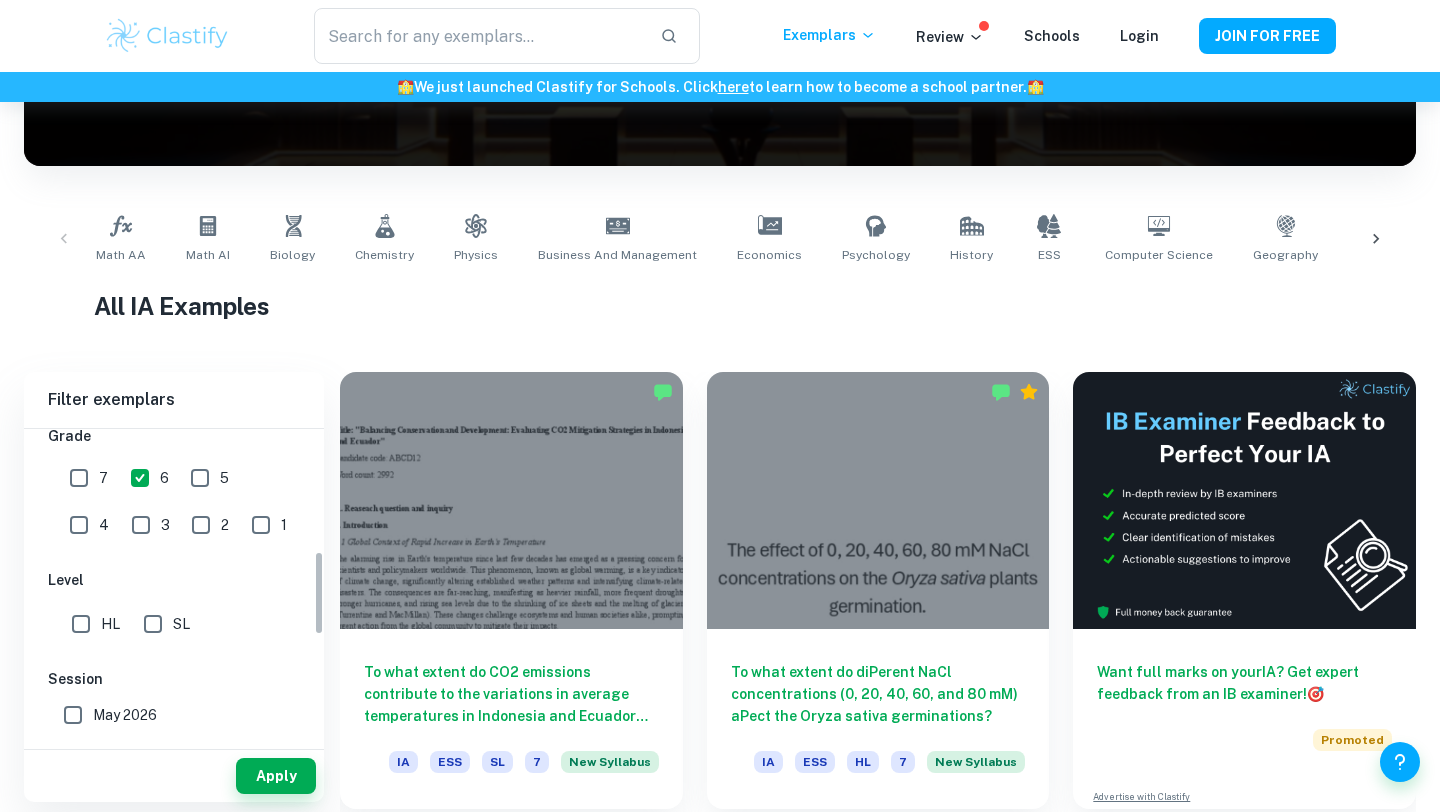 scroll, scrollTop: 453, scrollLeft: 0, axis: vertical 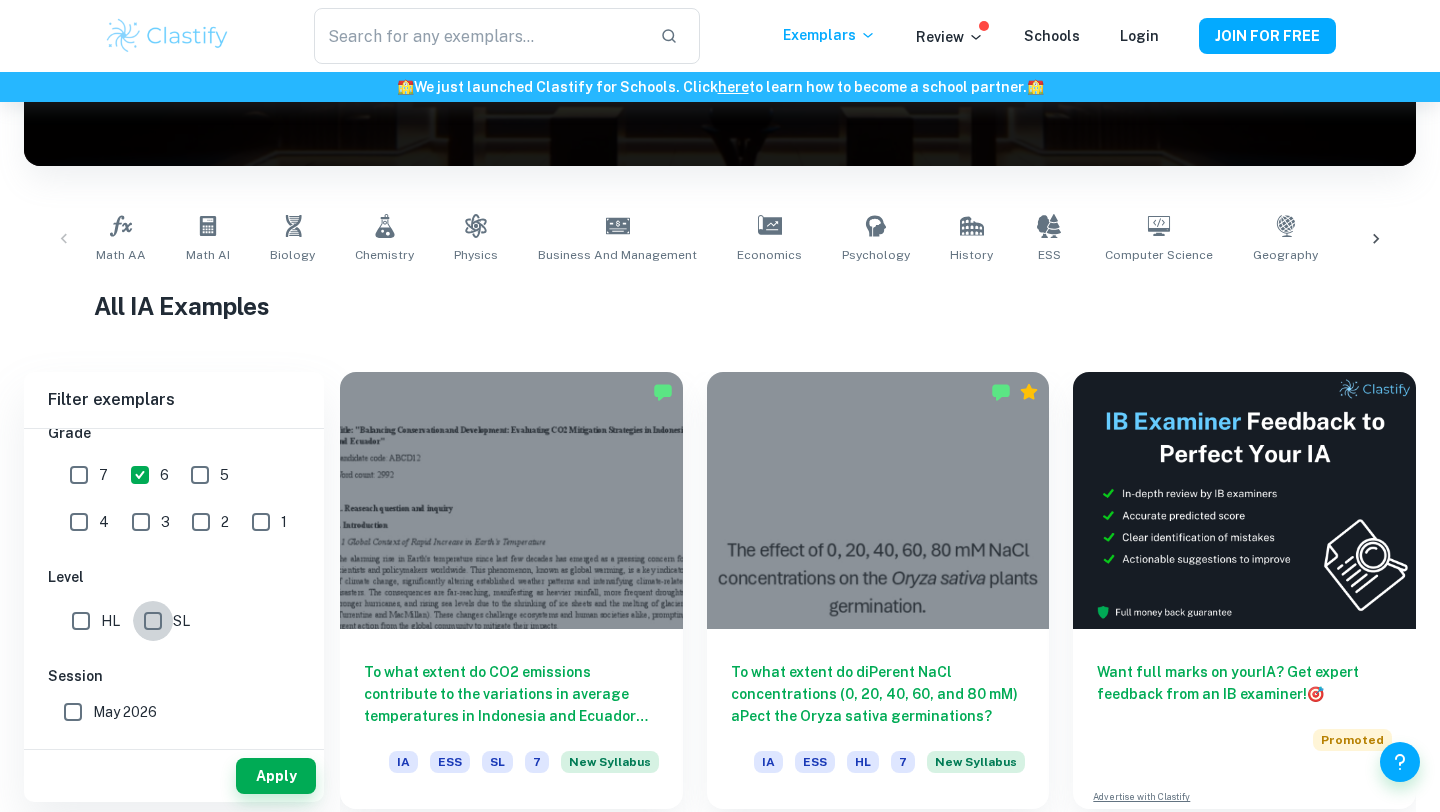 click on "SL" at bounding box center (153, 621) 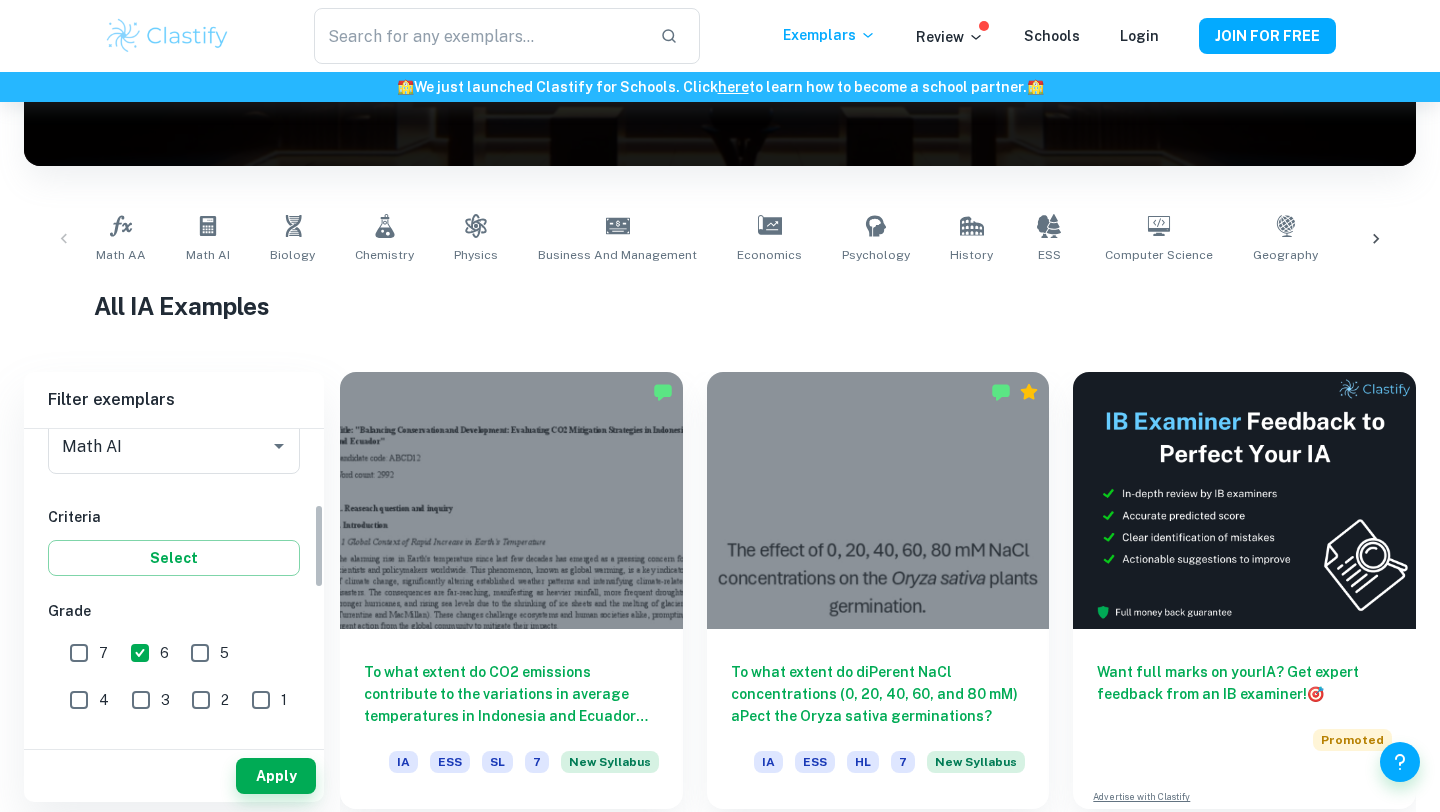 scroll, scrollTop: 287, scrollLeft: 0, axis: vertical 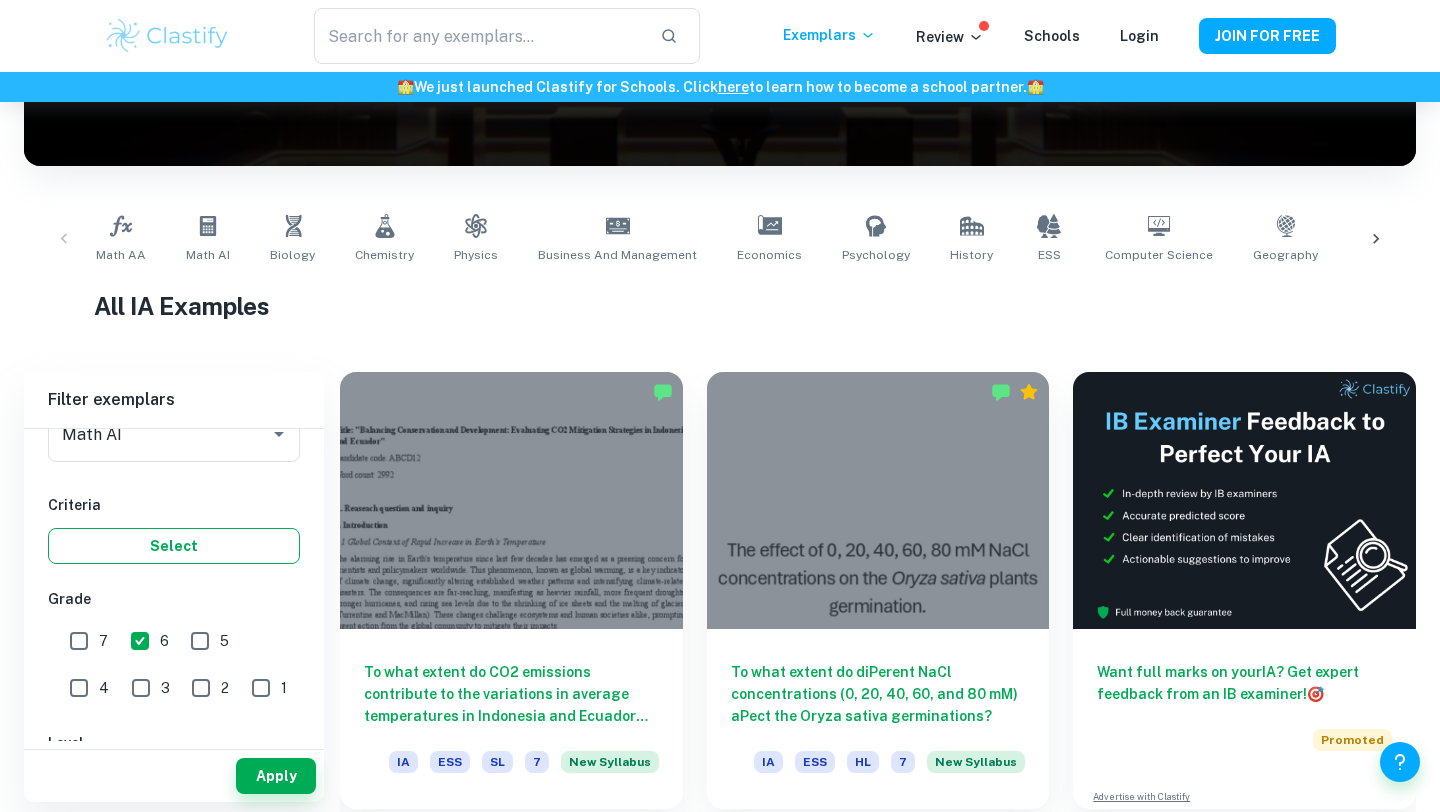 click on "Select" at bounding box center [174, 546] 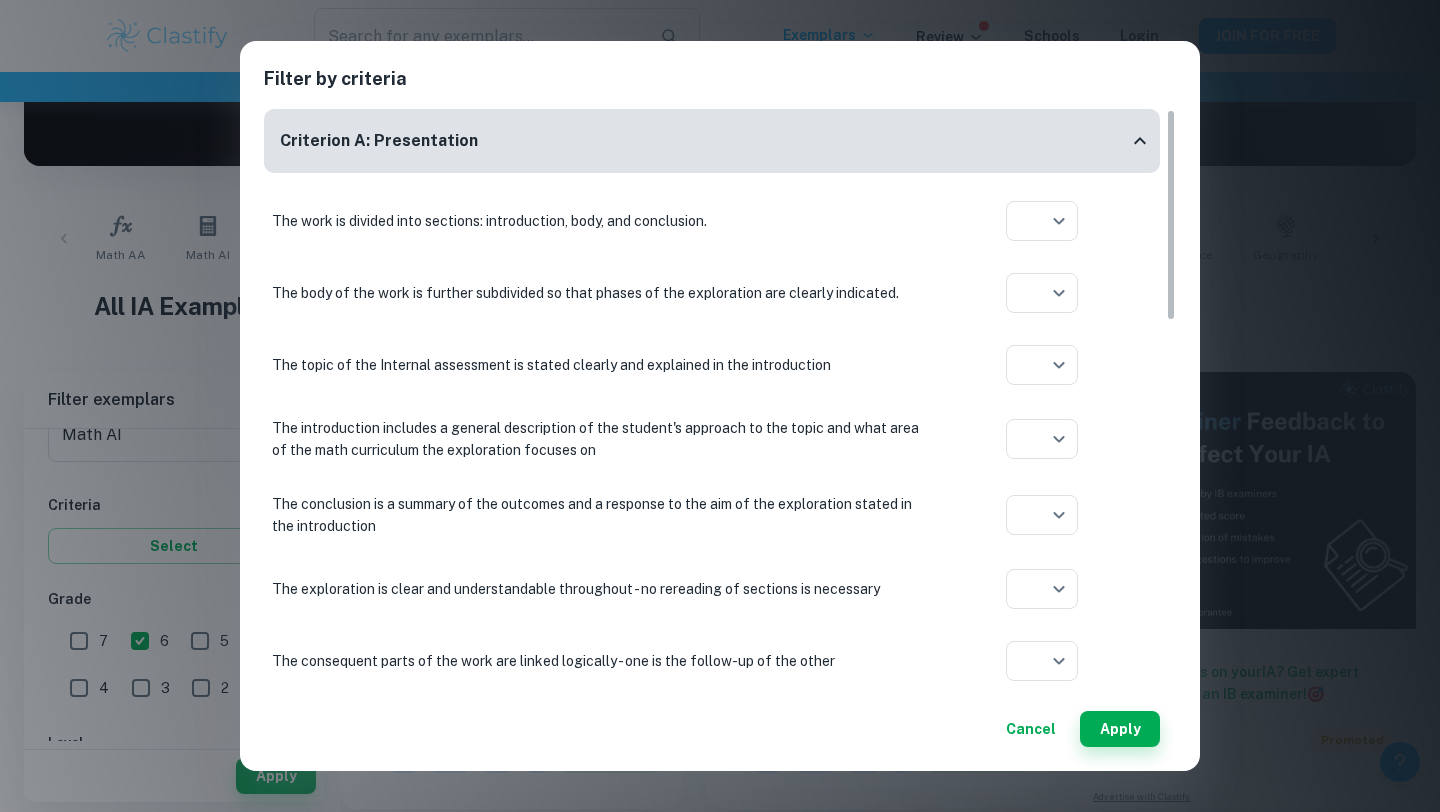 click on "Cancel" at bounding box center [1031, 729] 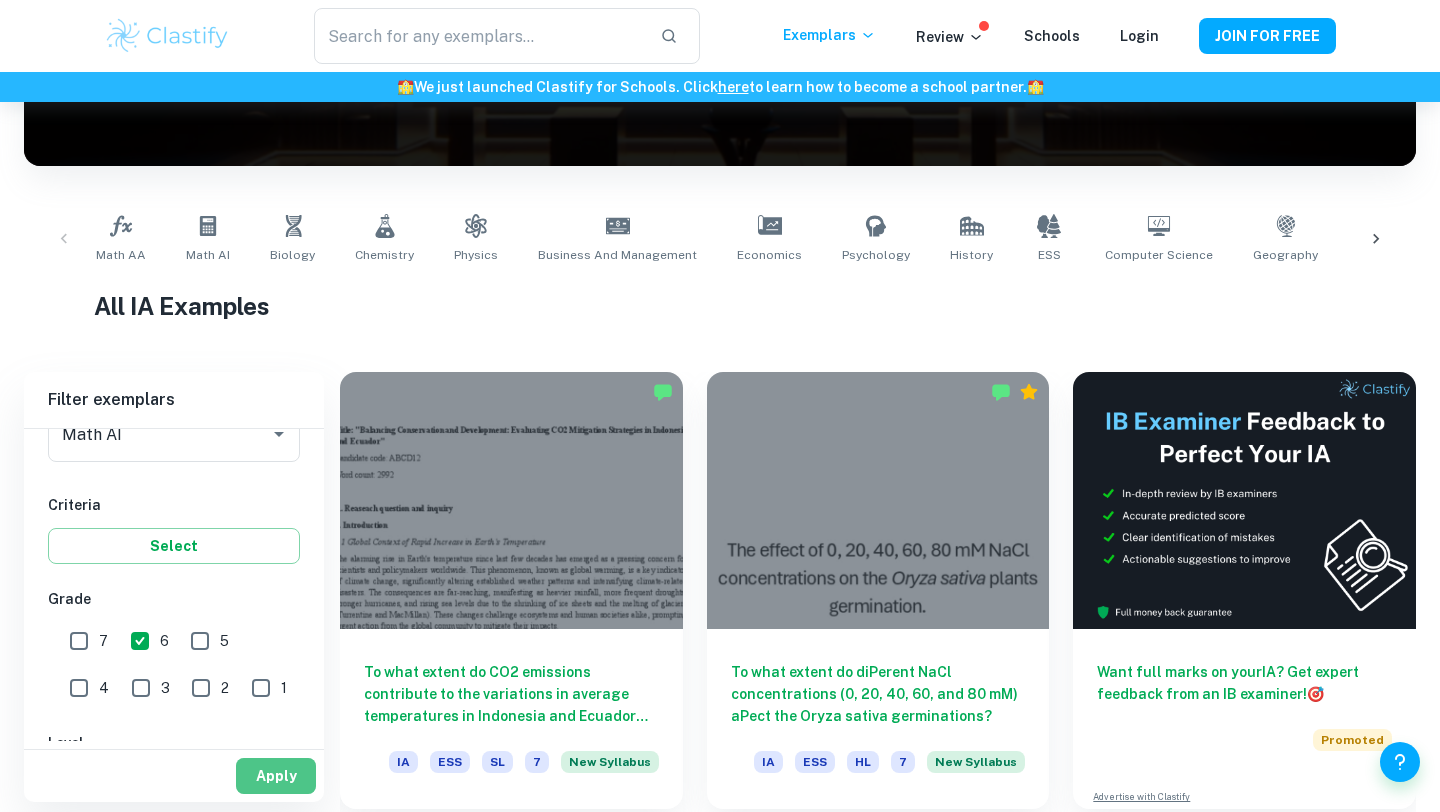 click on "Apply" at bounding box center (276, 776) 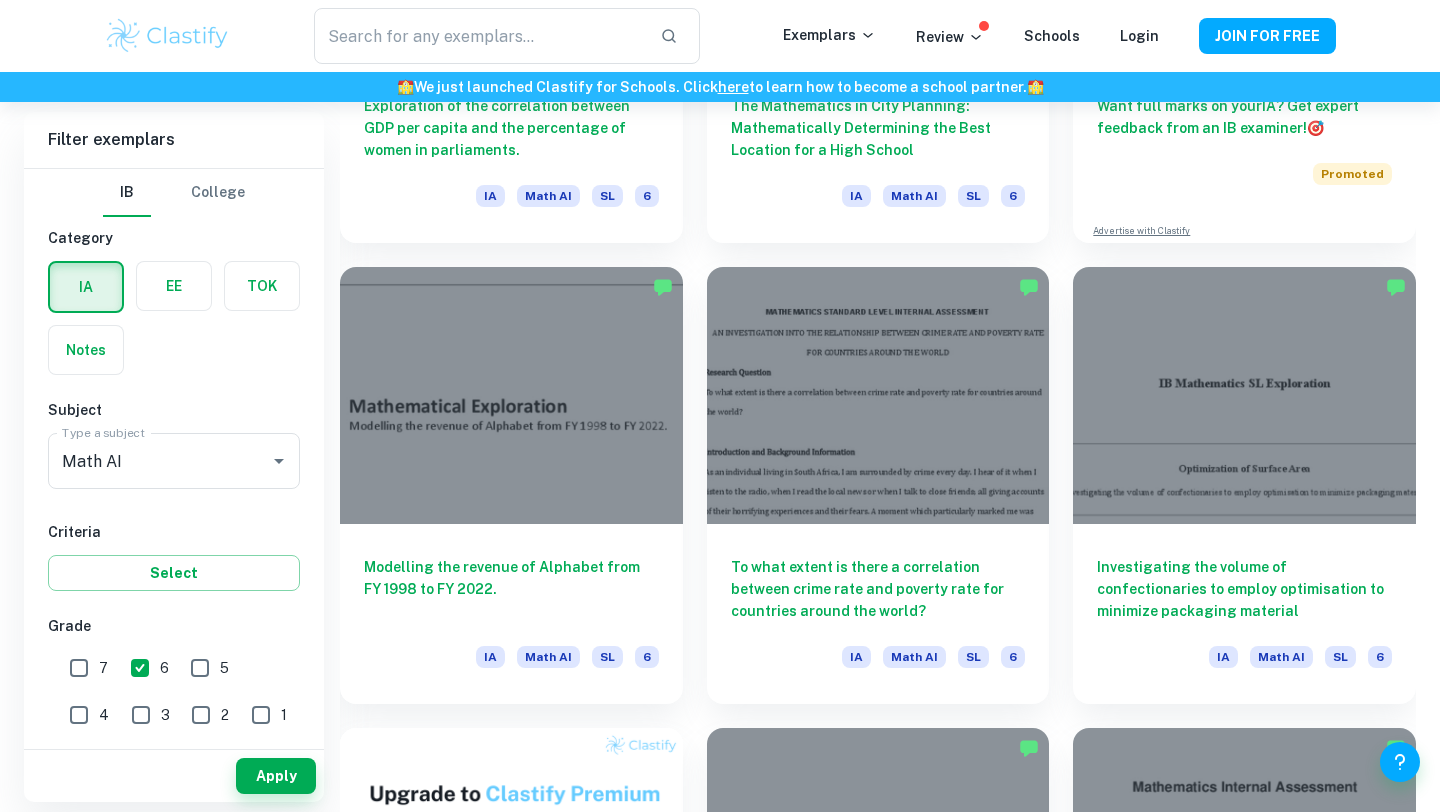 scroll, scrollTop: 1267, scrollLeft: 0, axis: vertical 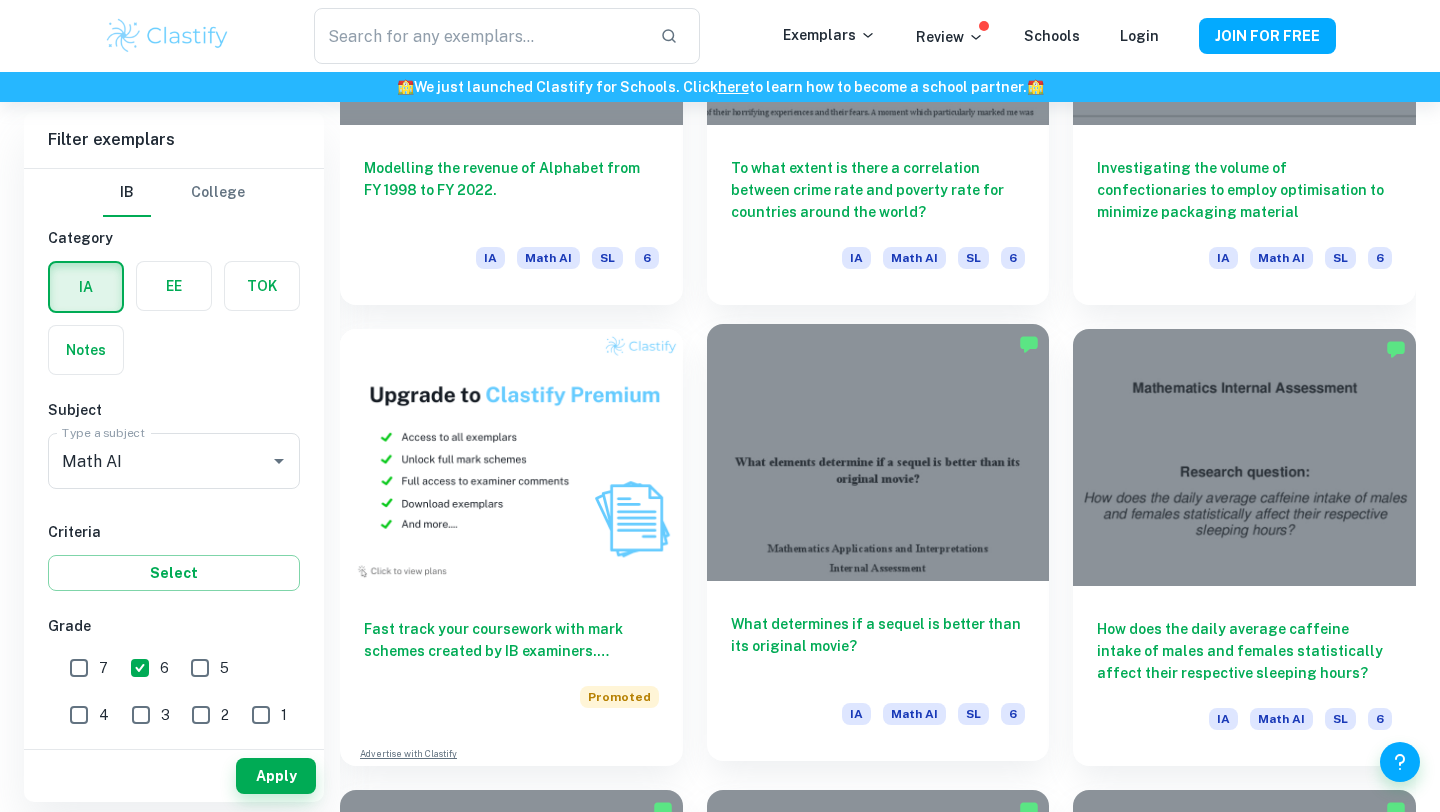click at bounding box center [878, 452] 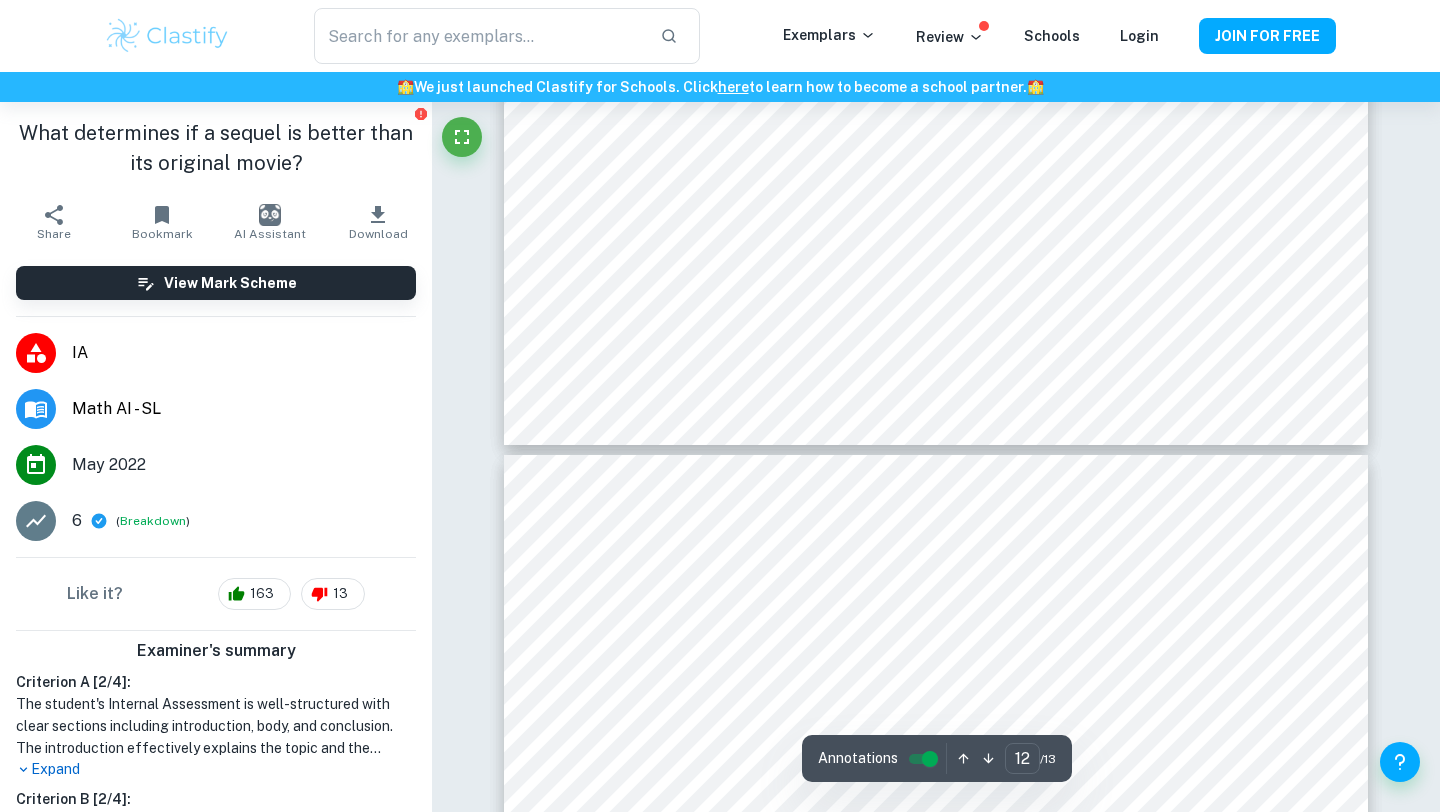 scroll, scrollTop: 13623, scrollLeft: 0, axis: vertical 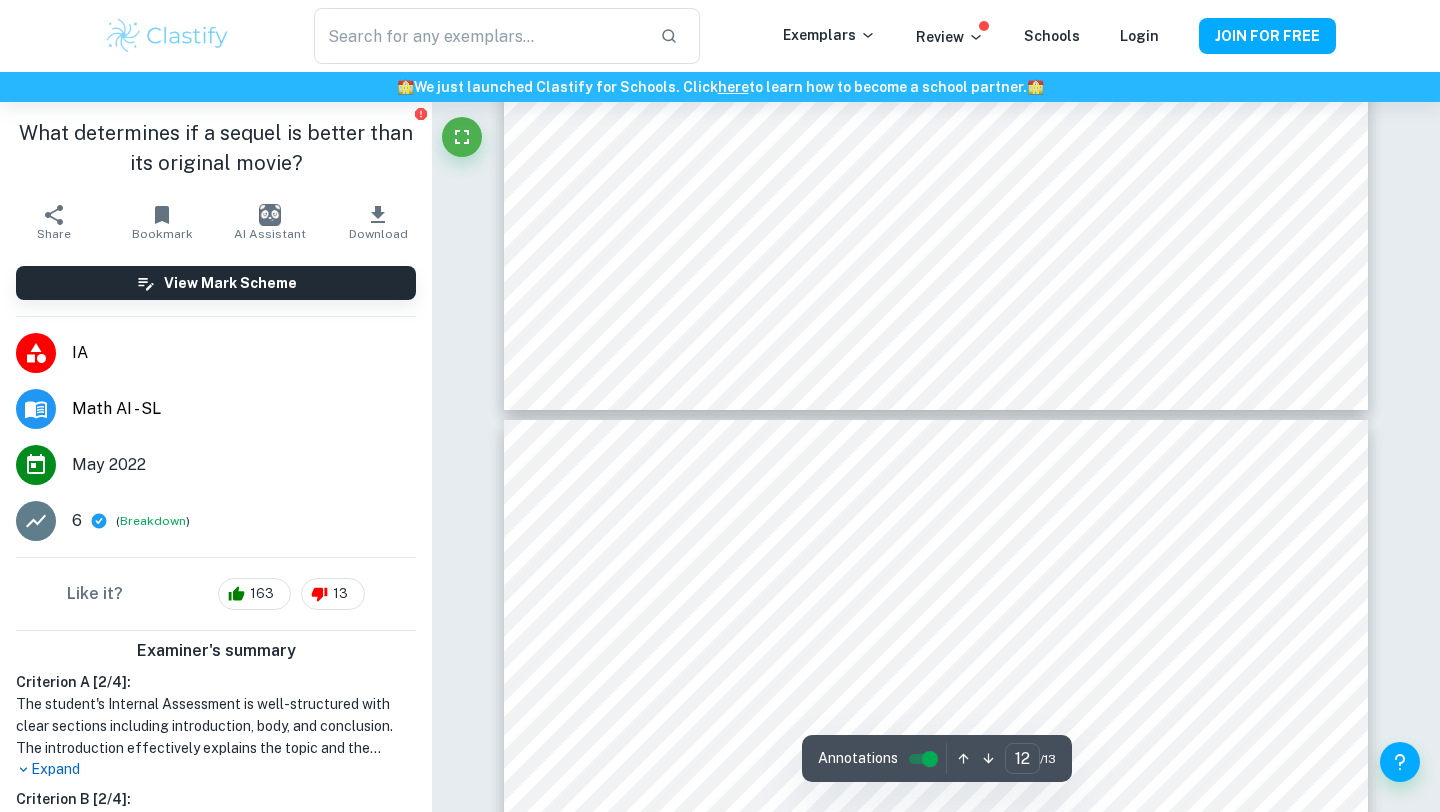 type on "11" 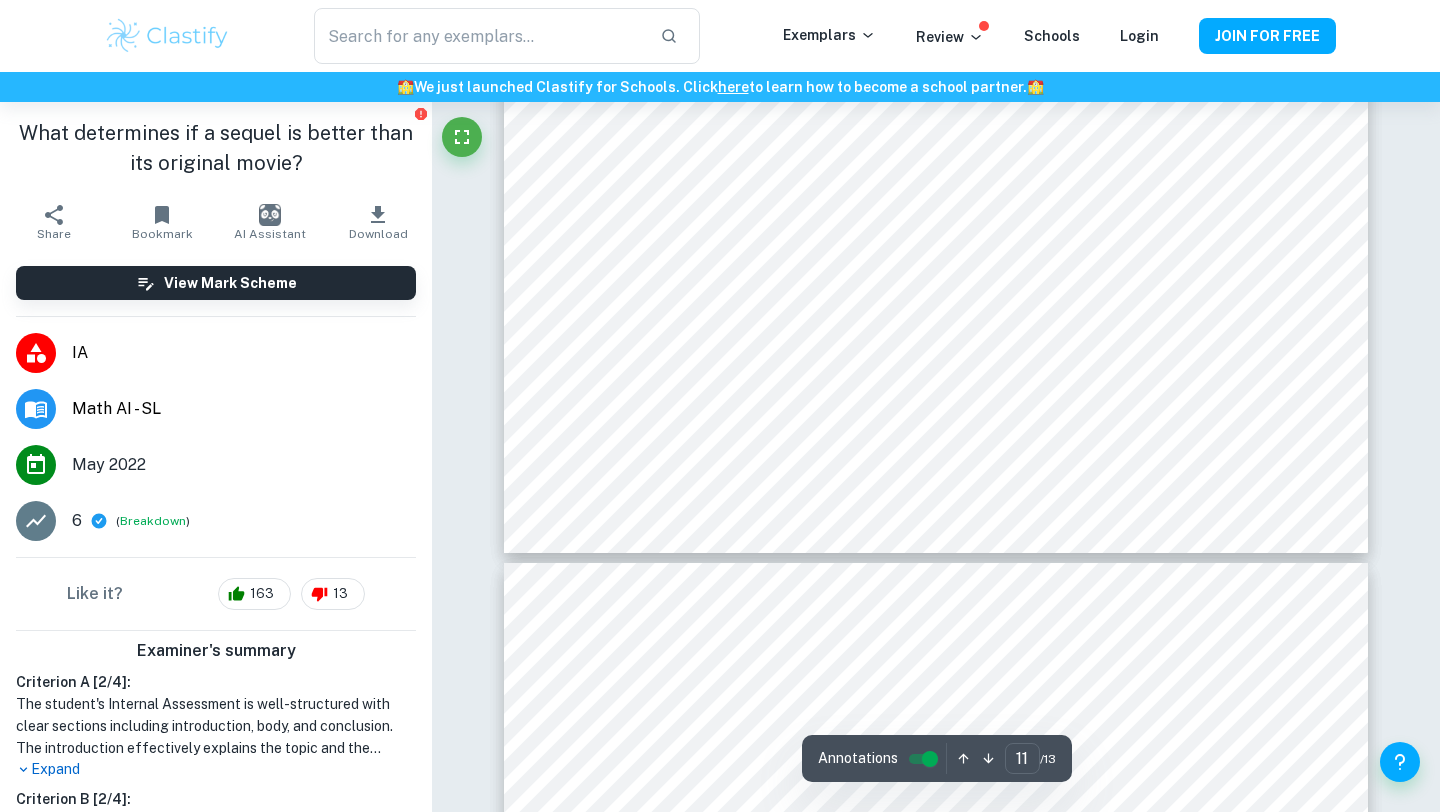 scroll, scrollTop: 12376, scrollLeft: 0, axis: vertical 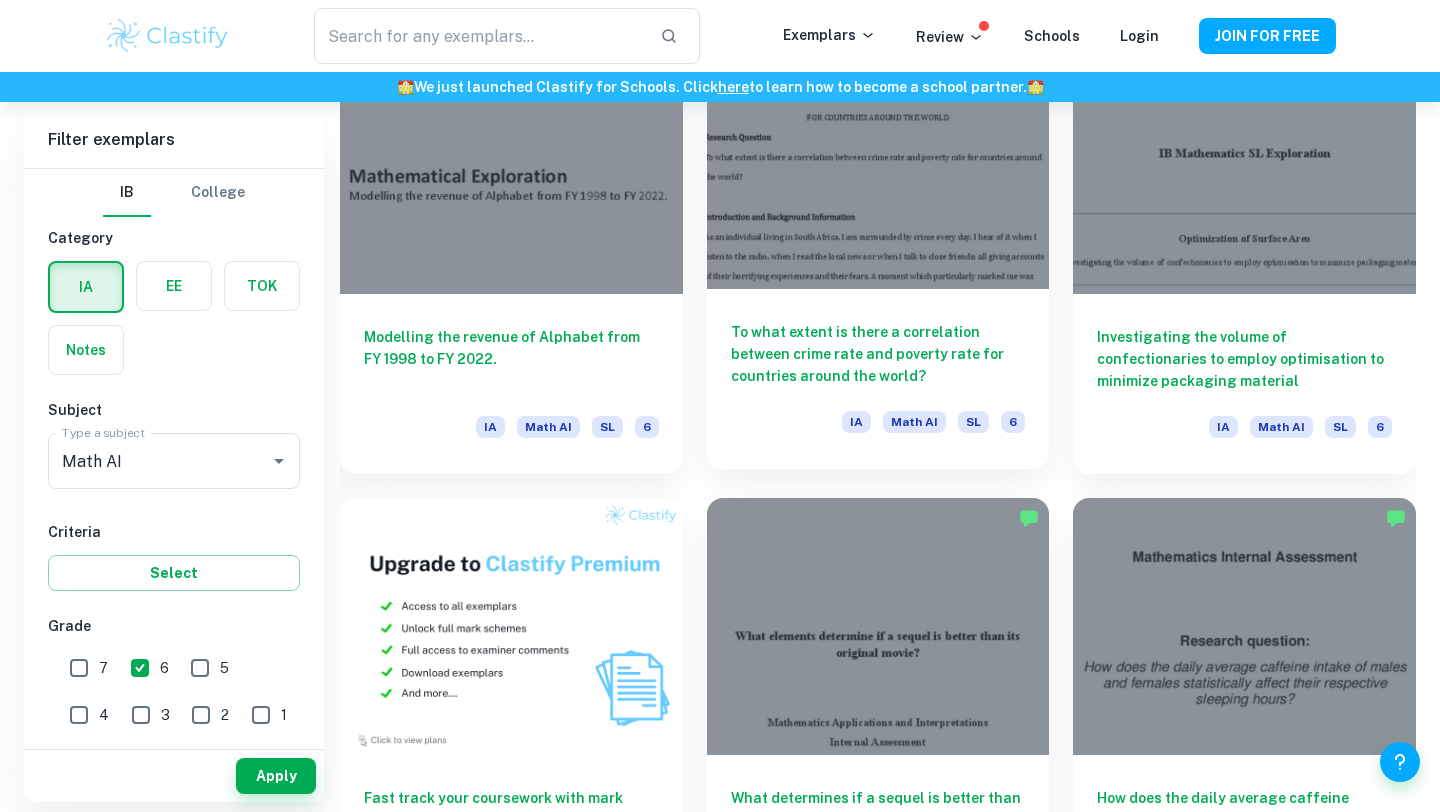 click at bounding box center [878, 160] 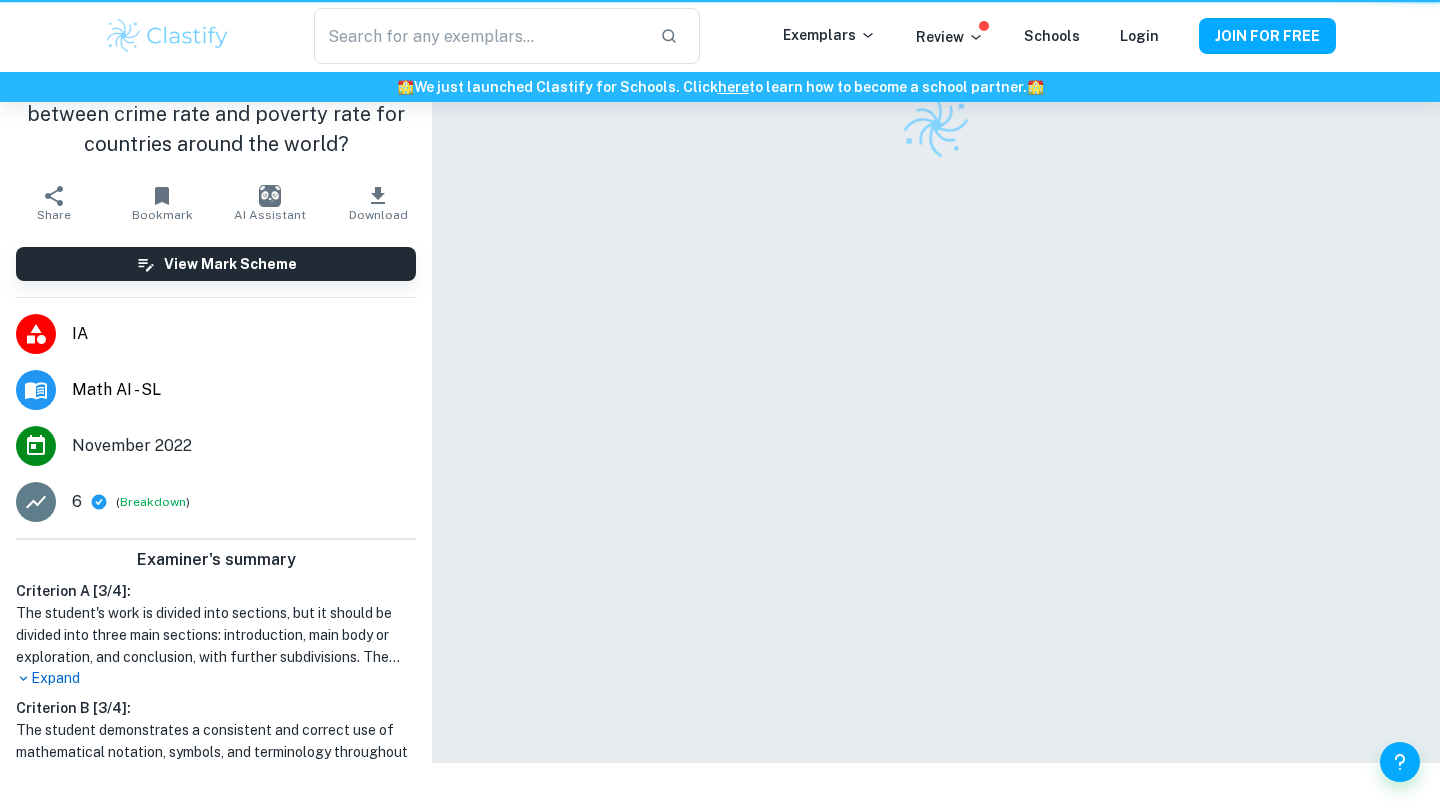 scroll, scrollTop: 0, scrollLeft: 0, axis: both 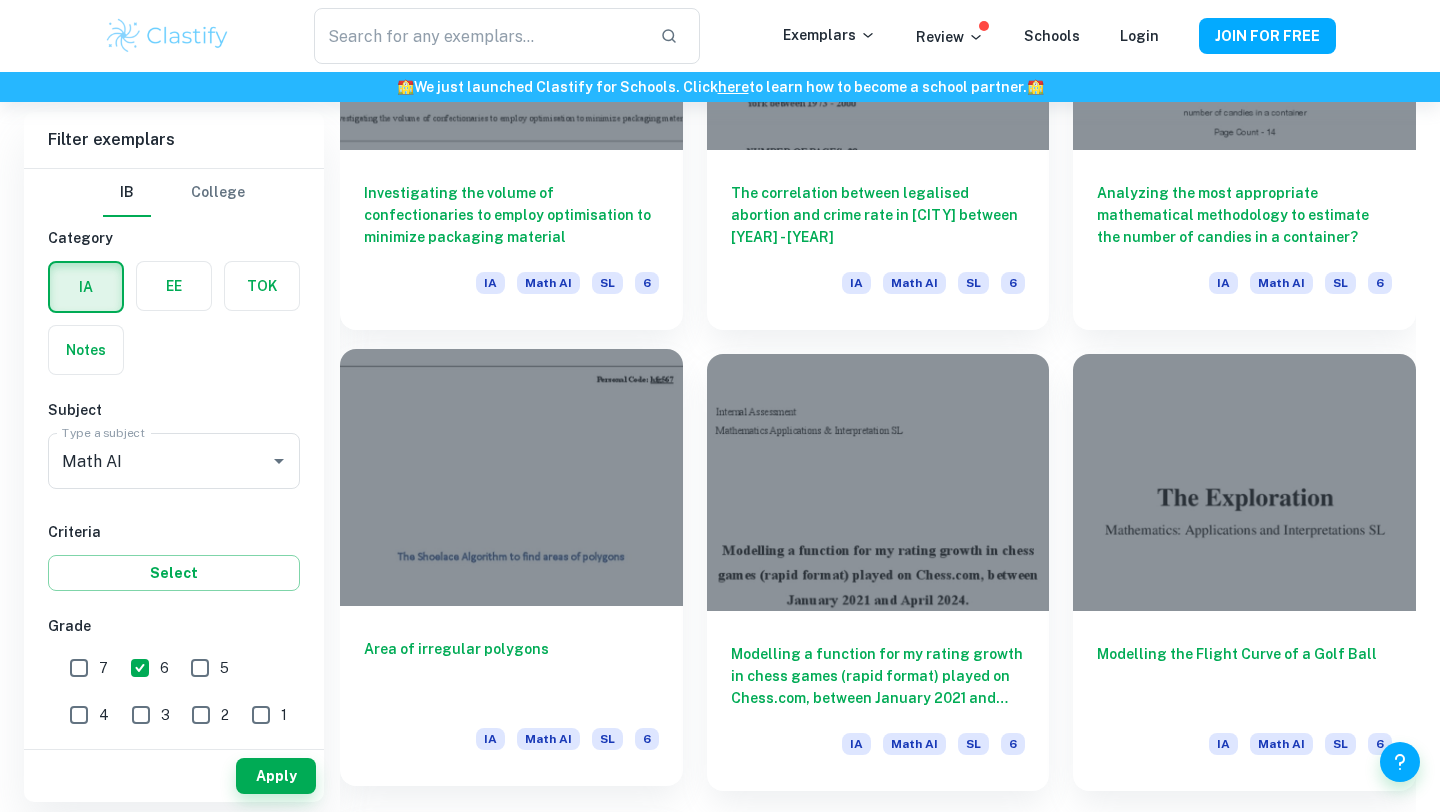 click at bounding box center (511, 477) 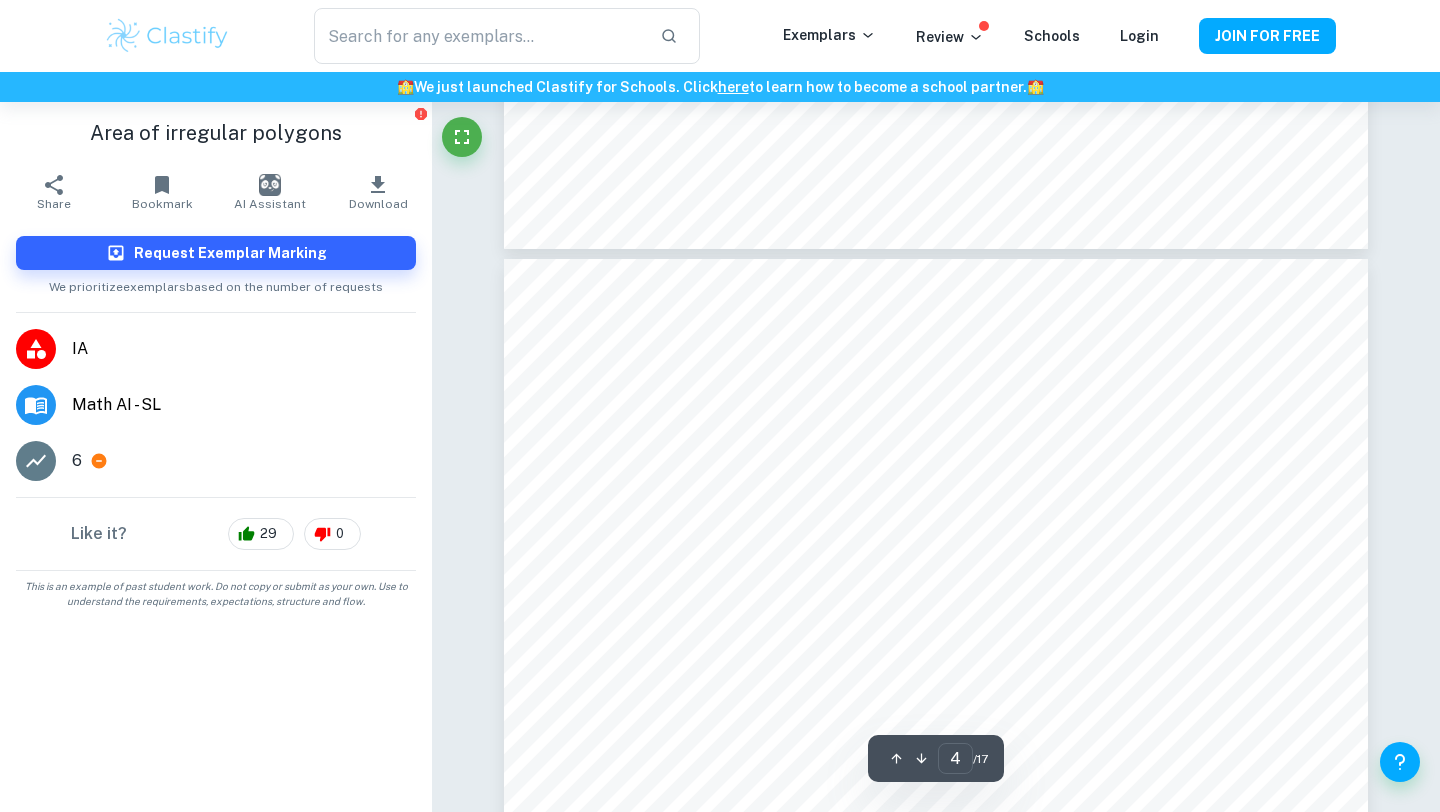 scroll, scrollTop: 3717, scrollLeft: 0, axis: vertical 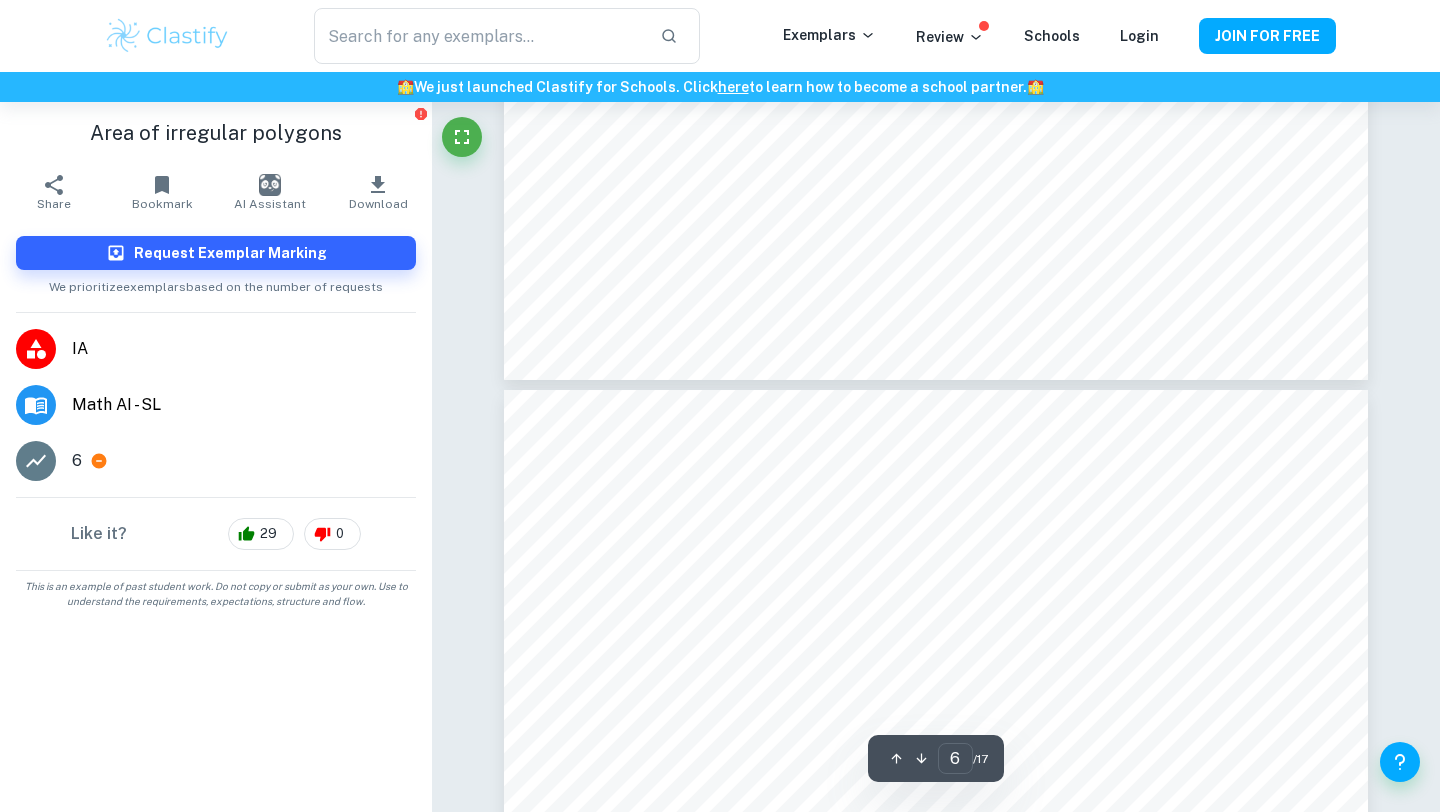 type on "7" 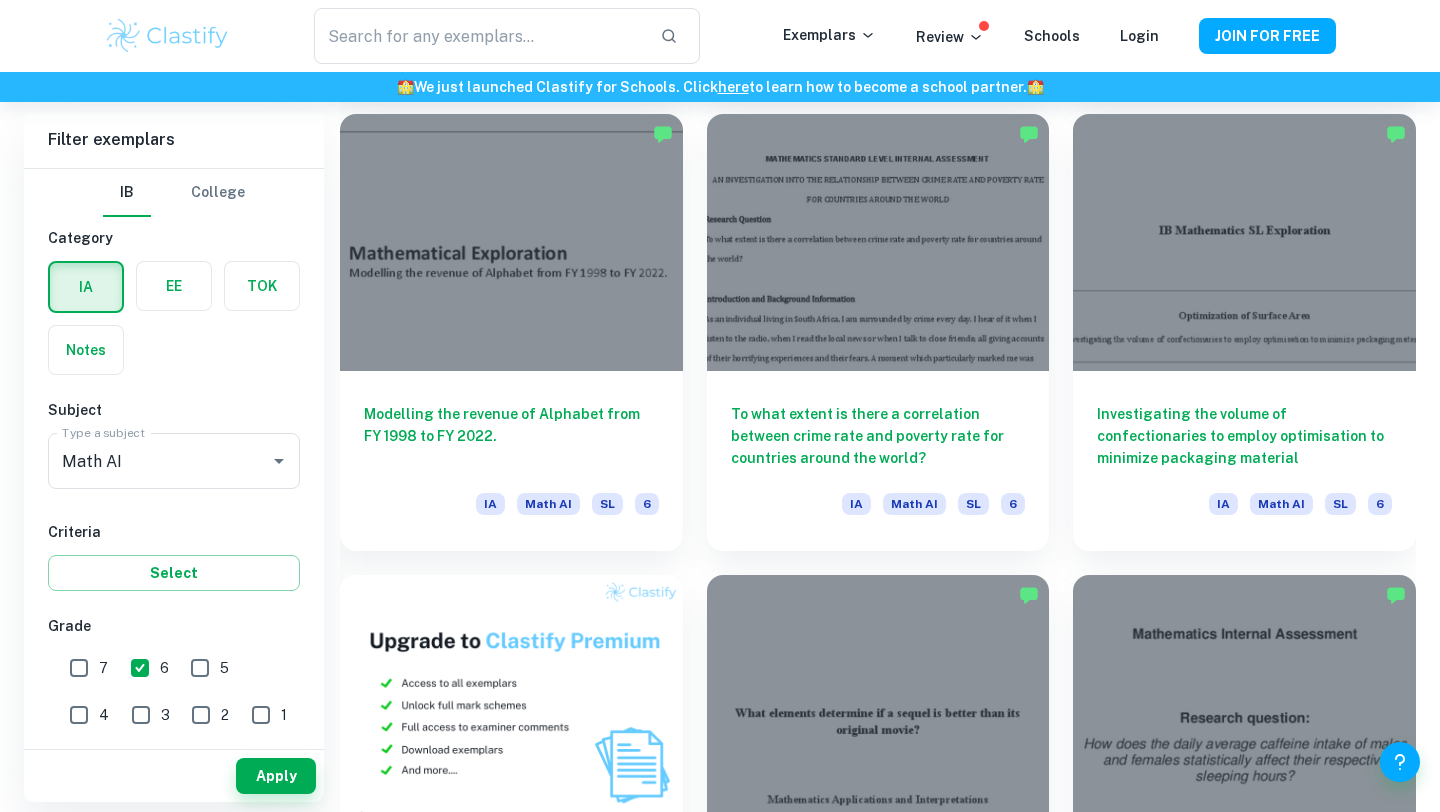 scroll, scrollTop: 1018, scrollLeft: 0, axis: vertical 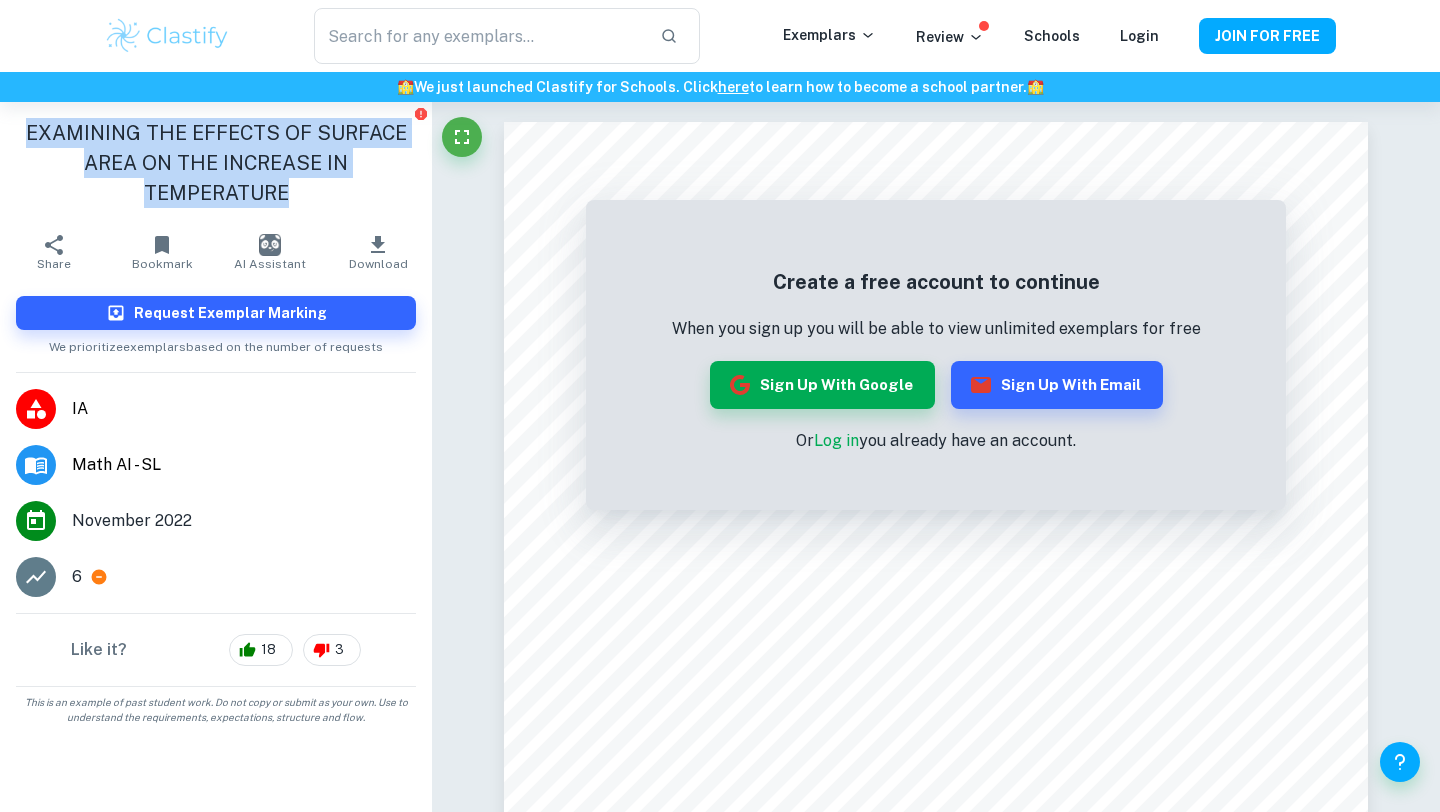 drag, startPoint x: 26, startPoint y: 127, endPoint x: 301, endPoint y: 189, distance: 281.90247 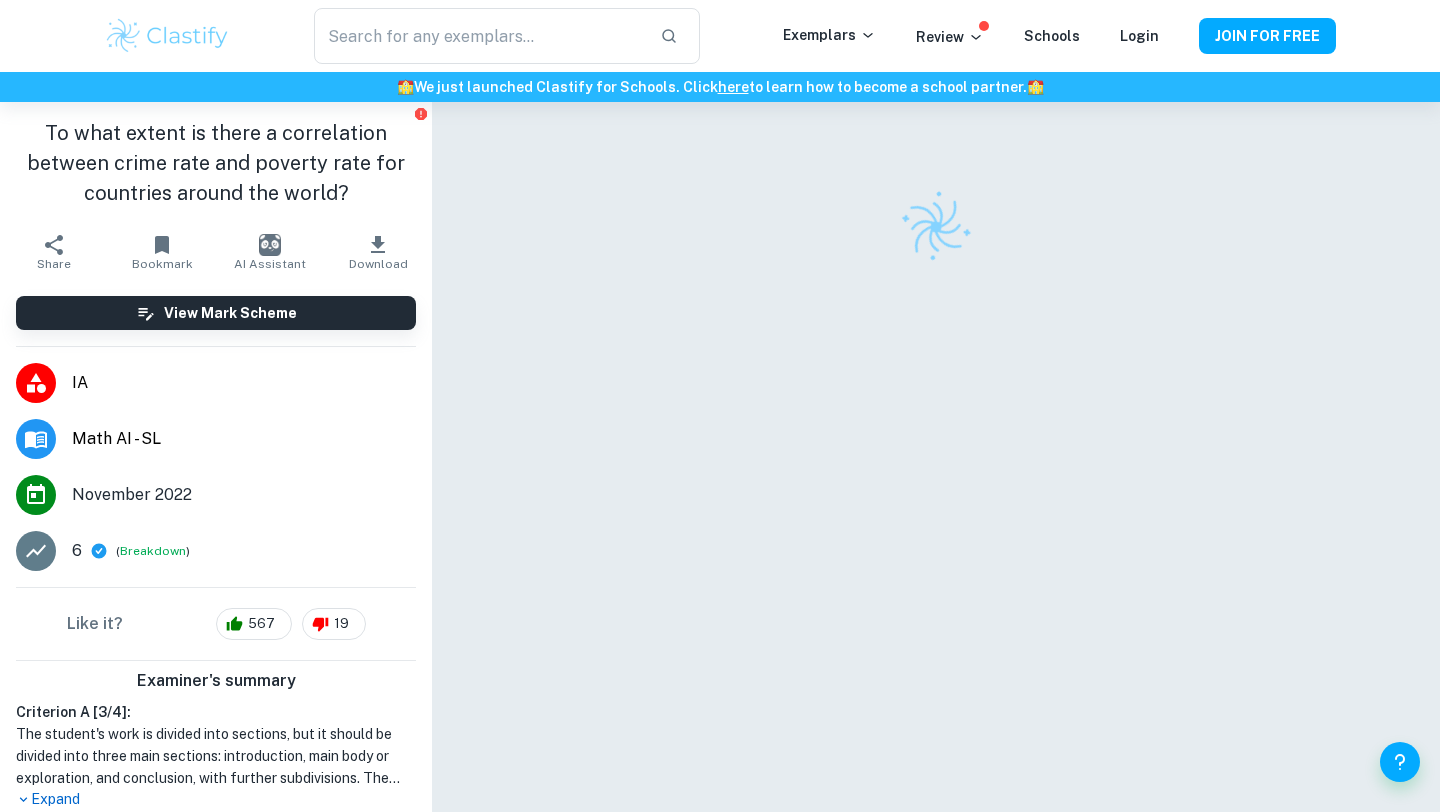 scroll, scrollTop: 0, scrollLeft: 0, axis: both 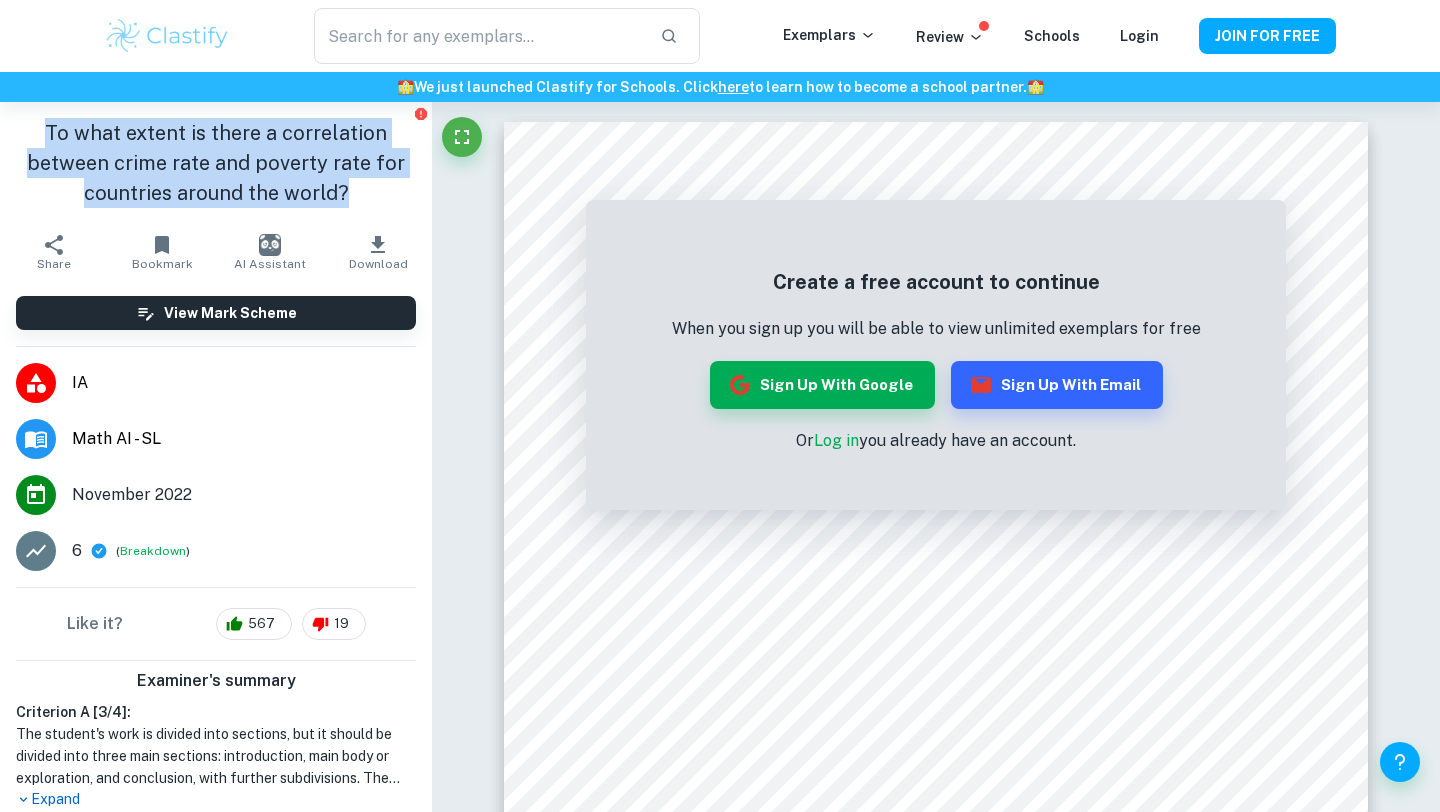 drag, startPoint x: 42, startPoint y: 136, endPoint x: 366, endPoint y: 219, distance: 334.46225 